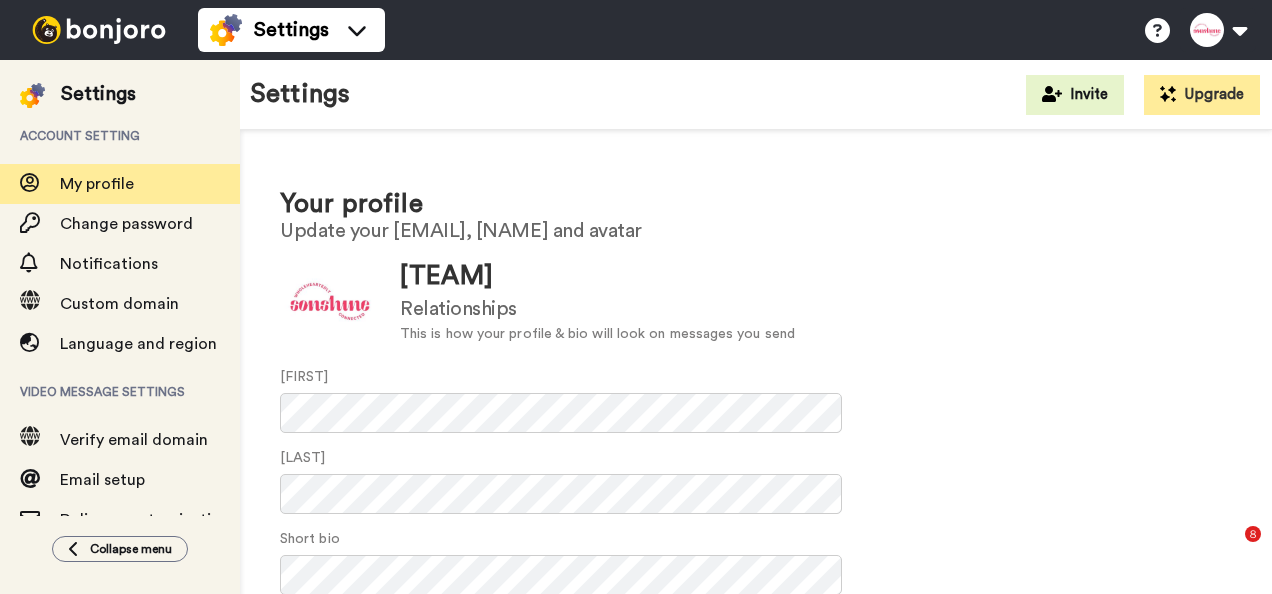scroll, scrollTop: 0, scrollLeft: 0, axis: both 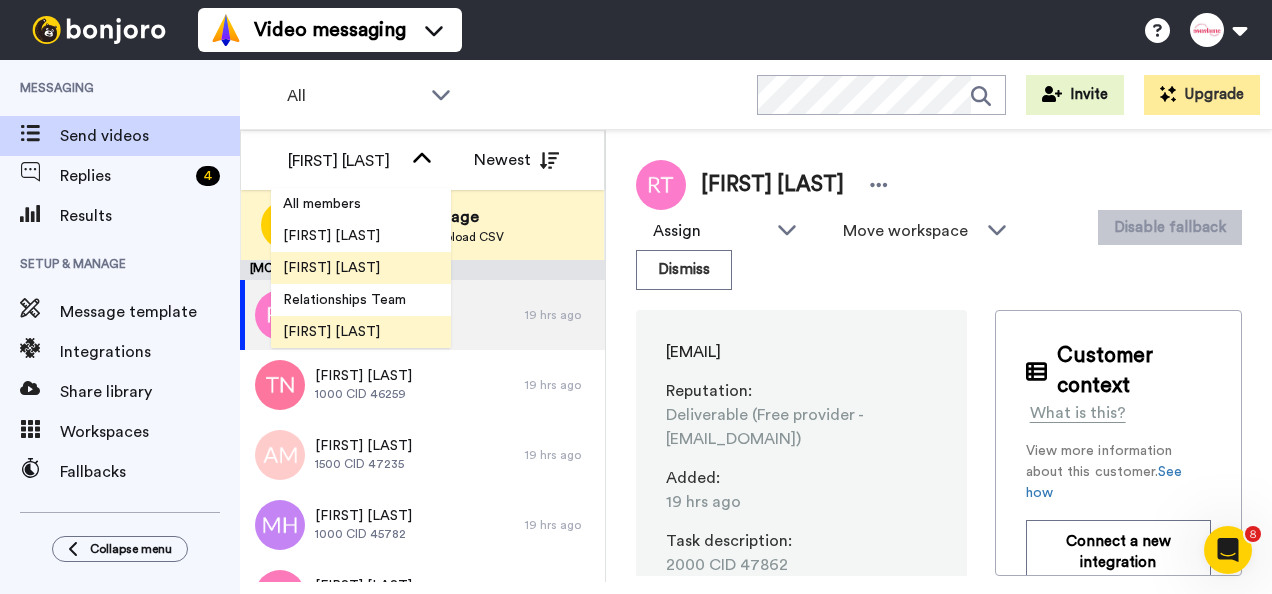 click on "Tim Long" at bounding box center (331, 268) 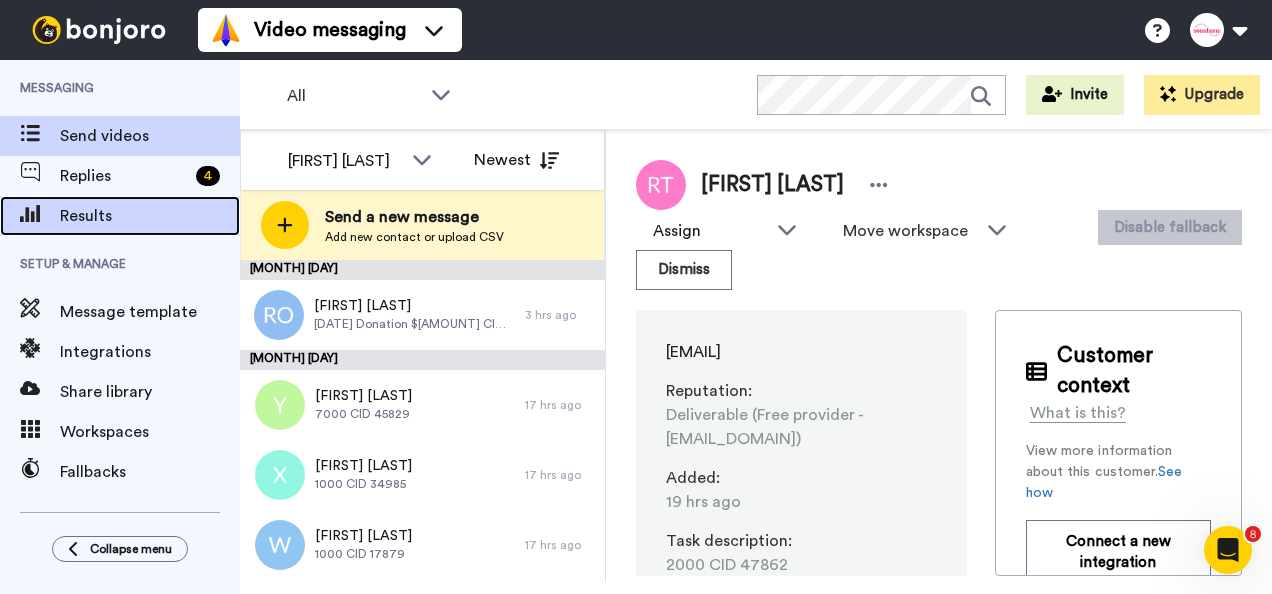 click on "Results" at bounding box center [150, 216] 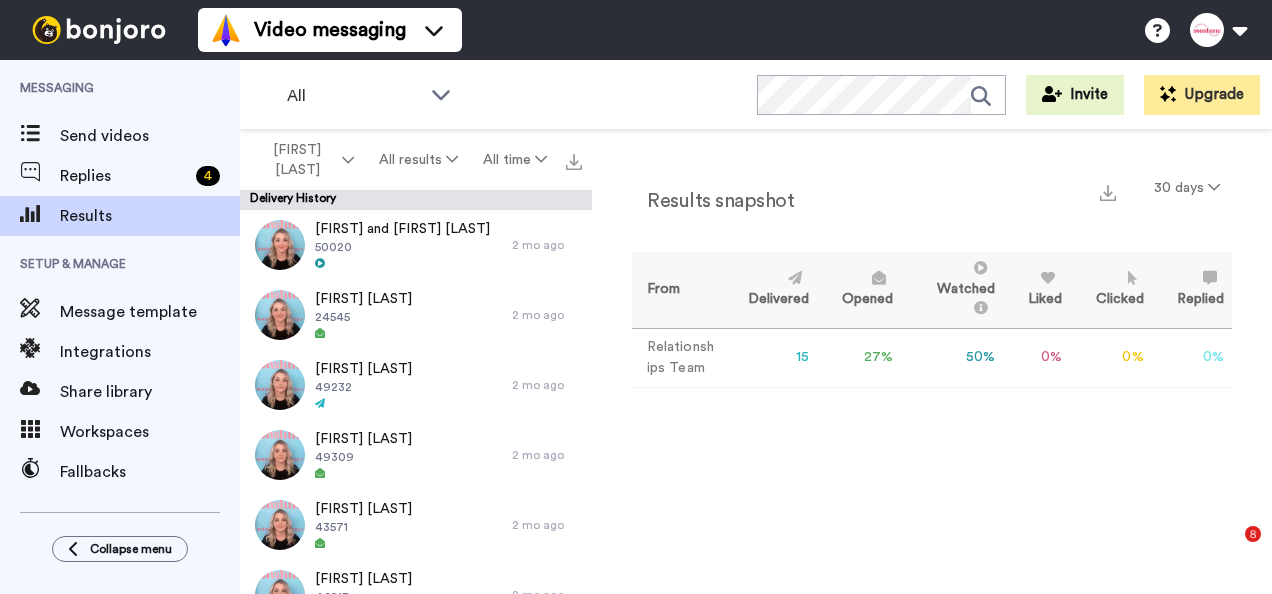 scroll, scrollTop: 0, scrollLeft: 0, axis: both 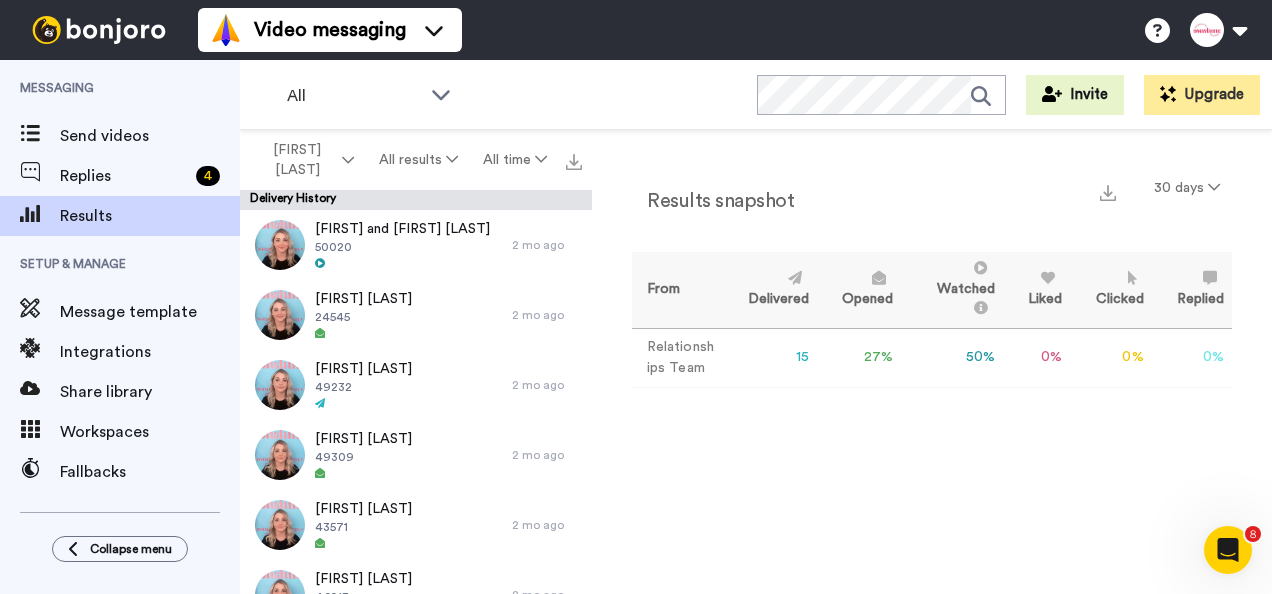 click on "Send videos" at bounding box center (150, 136) 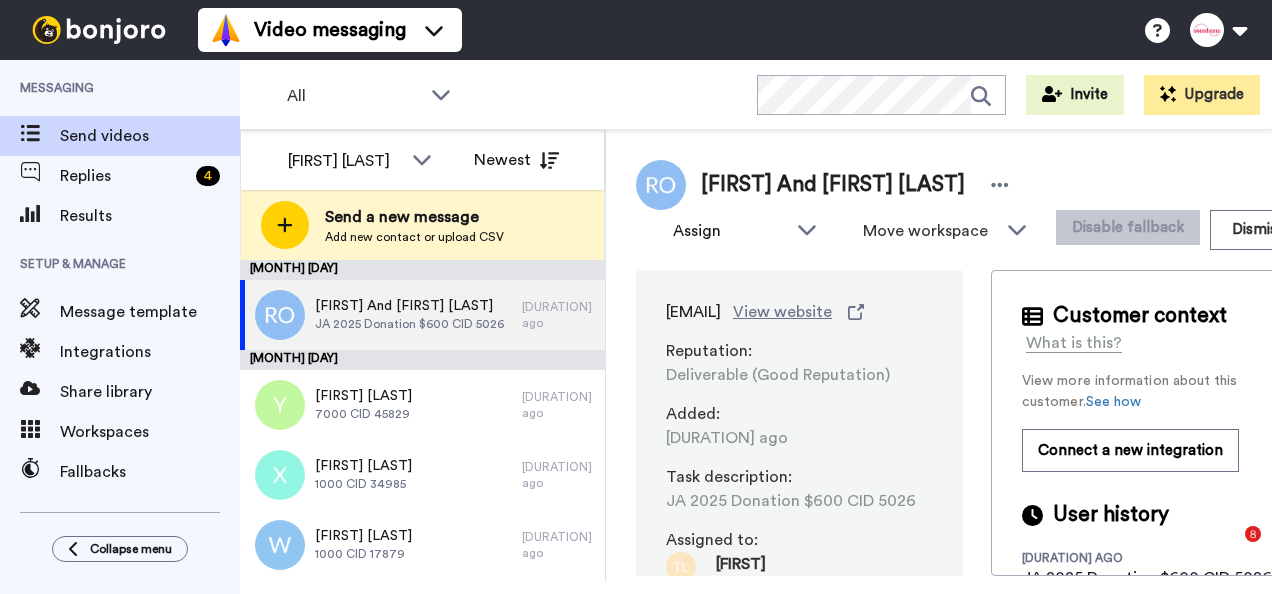 scroll, scrollTop: 0, scrollLeft: 0, axis: both 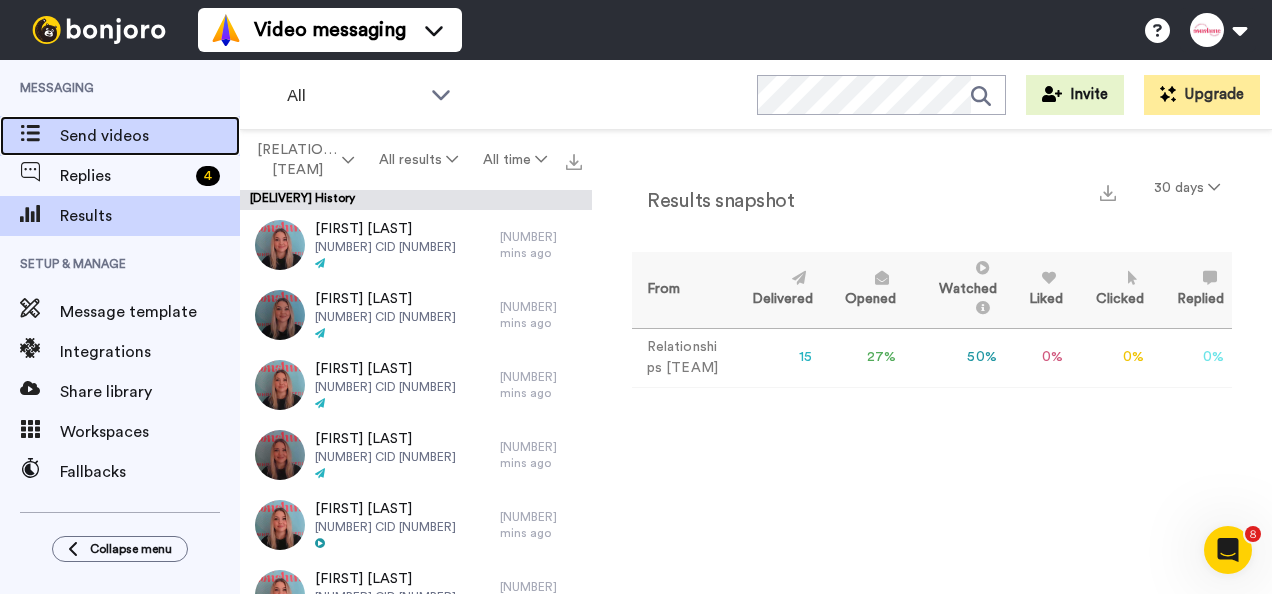 click on "Send videos" at bounding box center [150, 136] 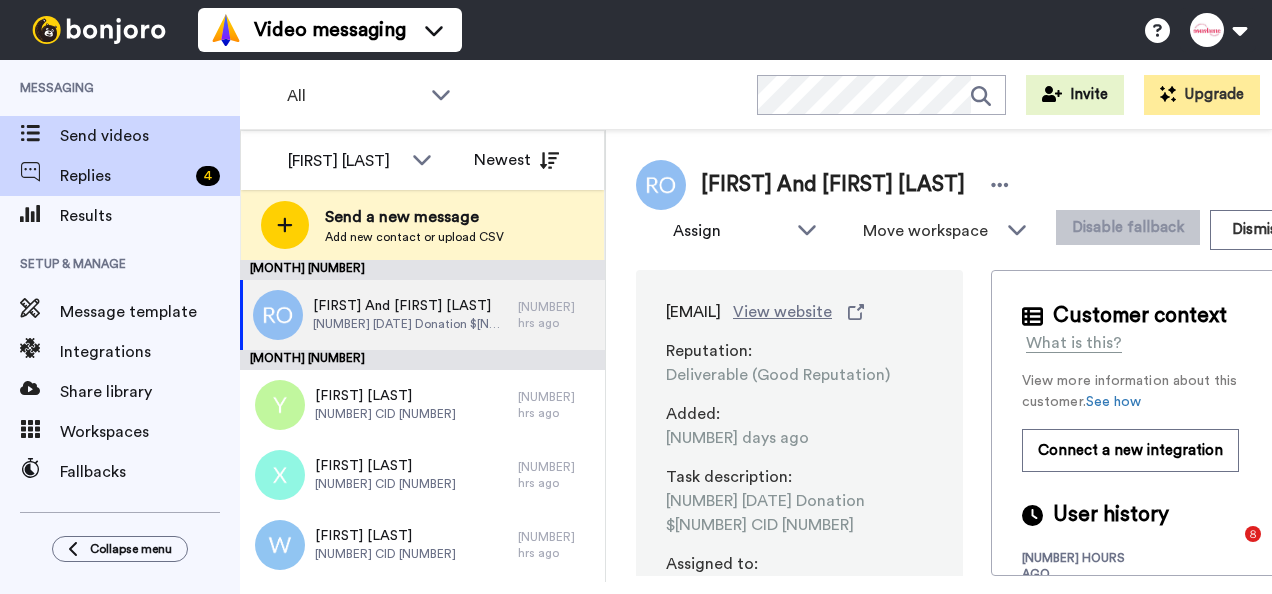 scroll, scrollTop: 0, scrollLeft: 0, axis: both 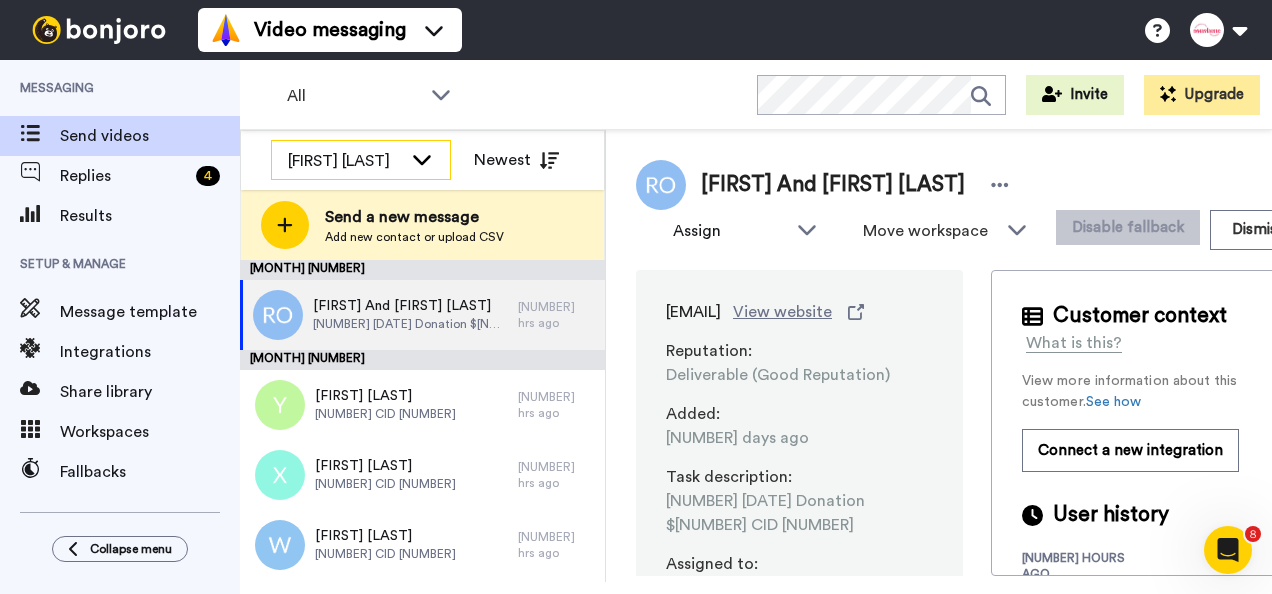 click on "[FIRST] [LAST]" at bounding box center (345, 161) 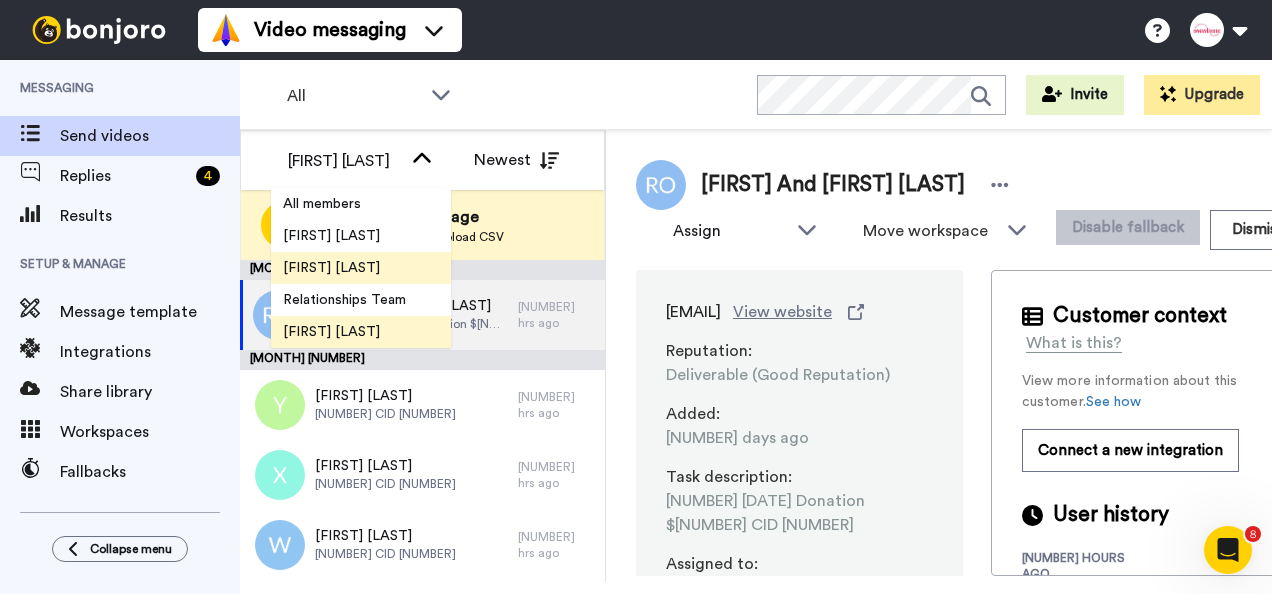 click on "Sarah Gibson" at bounding box center [331, 332] 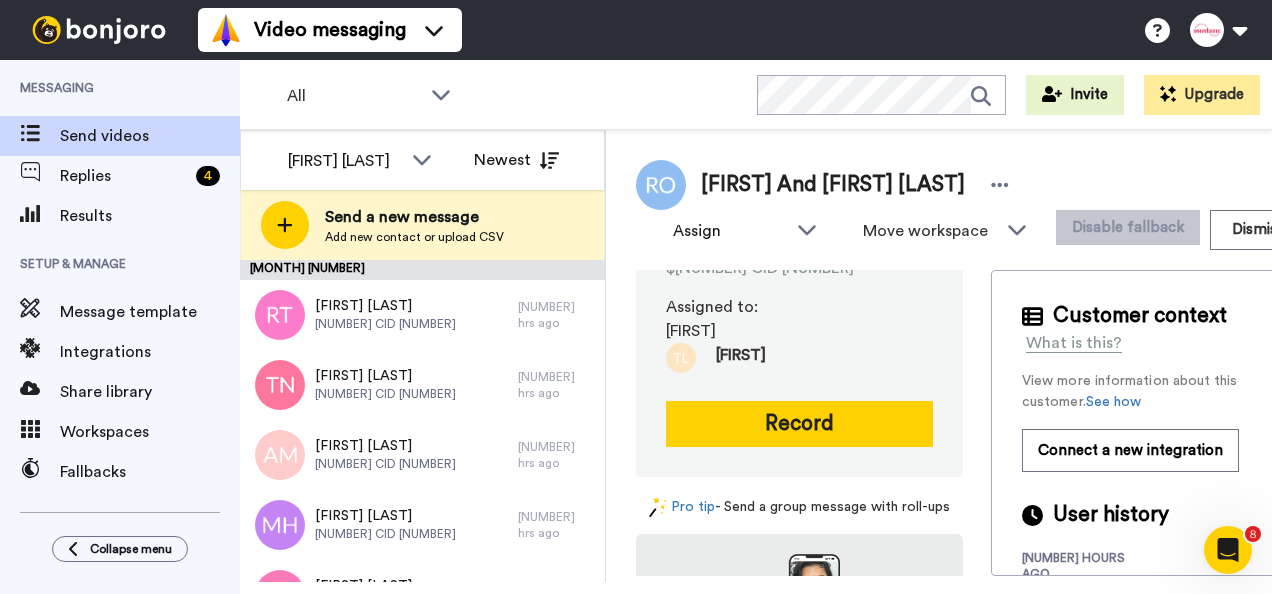 scroll, scrollTop: 0, scrollLeft: 0, axis: both 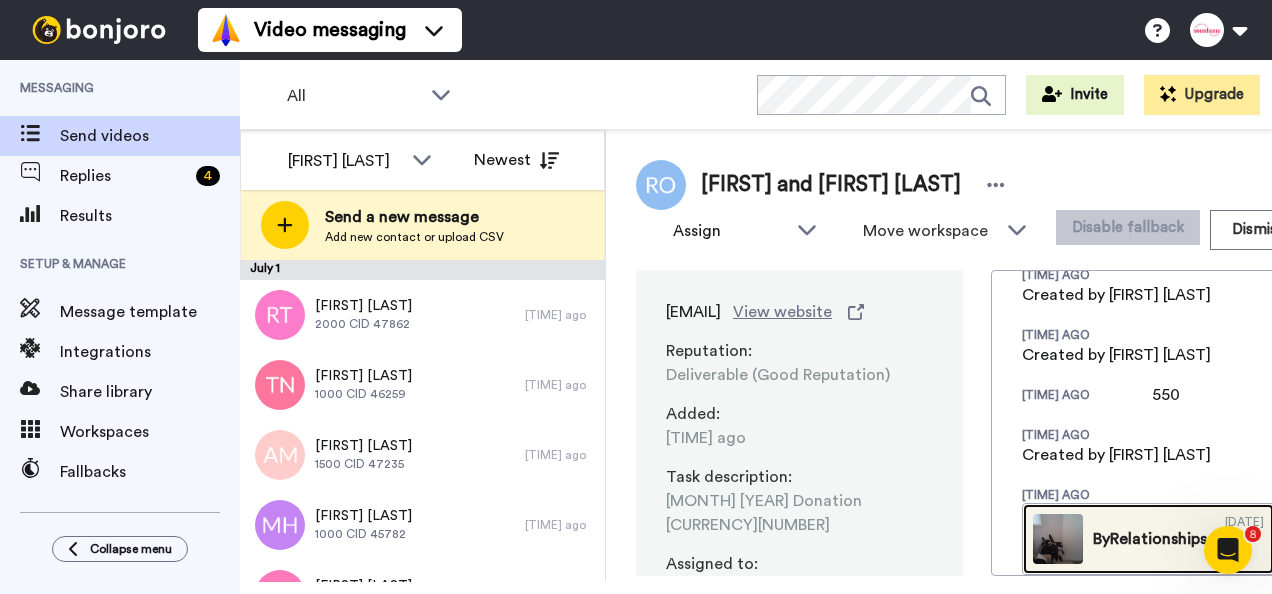 click at bounding box center (1058, 539) 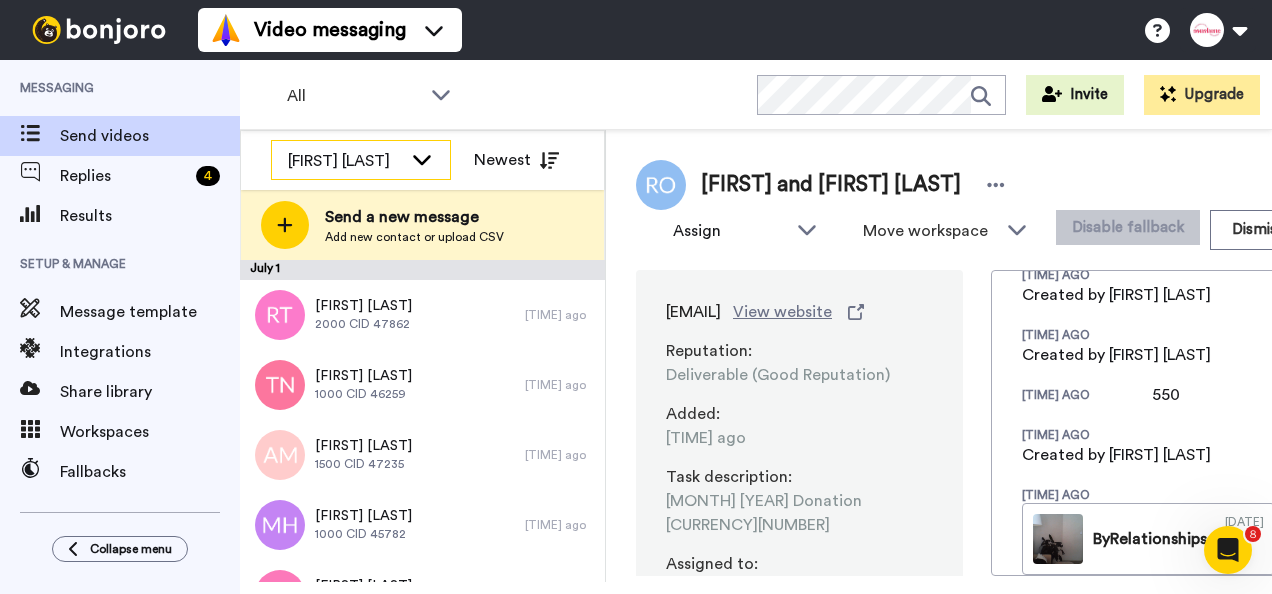 click on "Sarah Gibson" at bounding box center (361, 161) 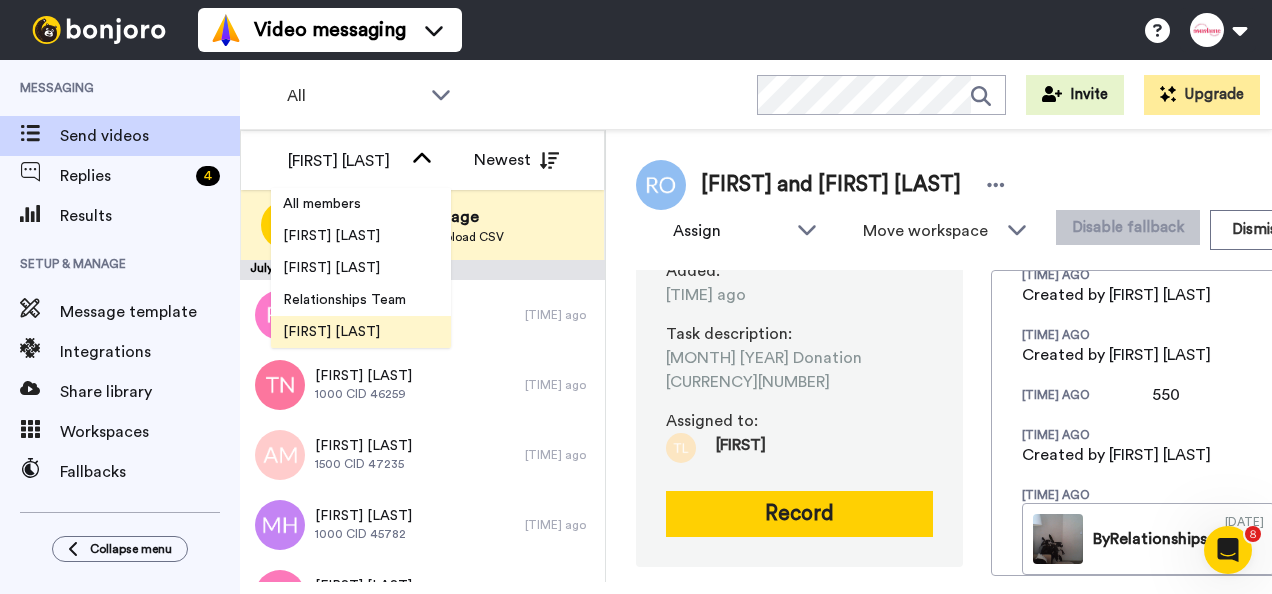 scroll, scrollTop: 0, scrollLeft: 0, axis: both 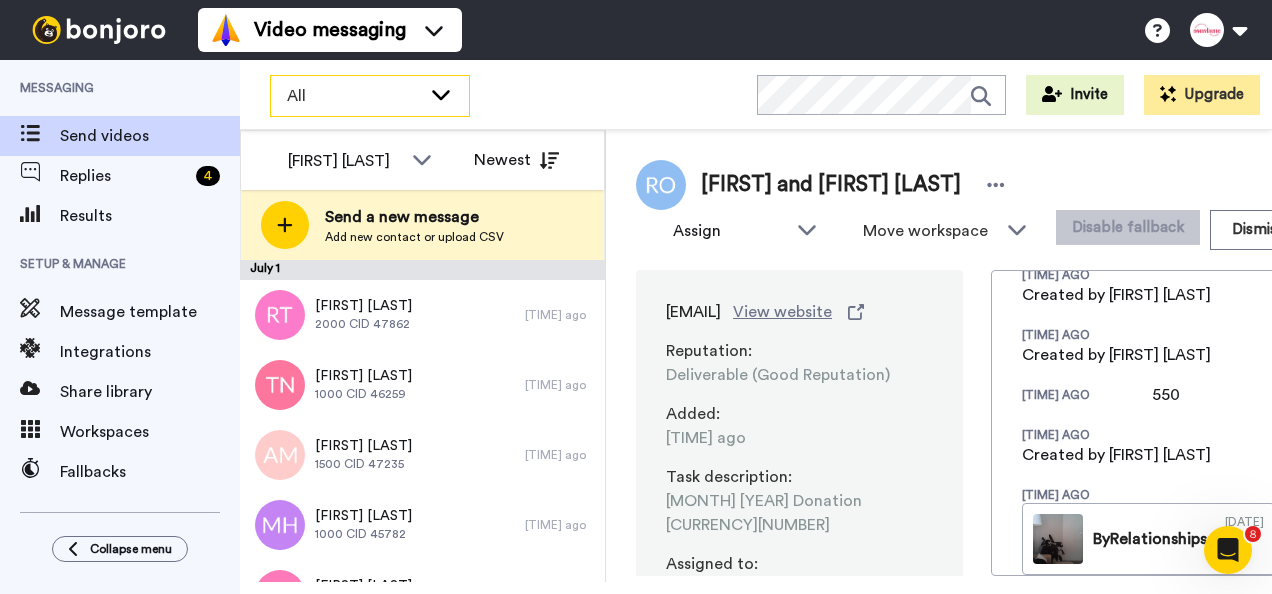 click on "All" at bounding box center [354, 96] 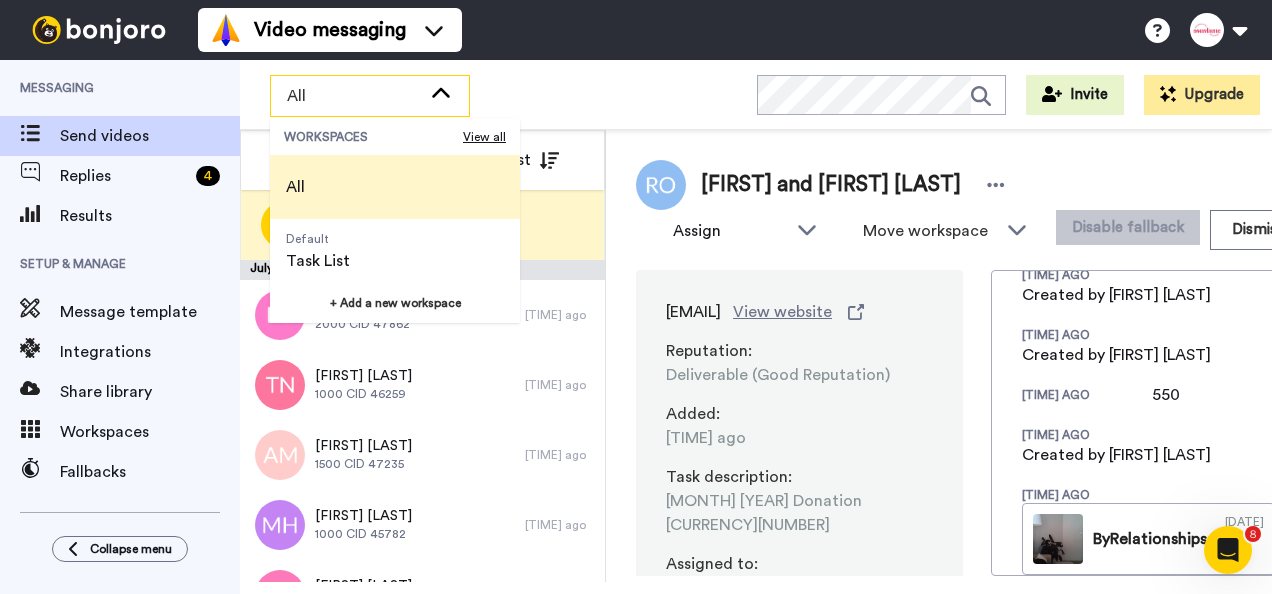 click on "All" at bounding box center [395, 187] 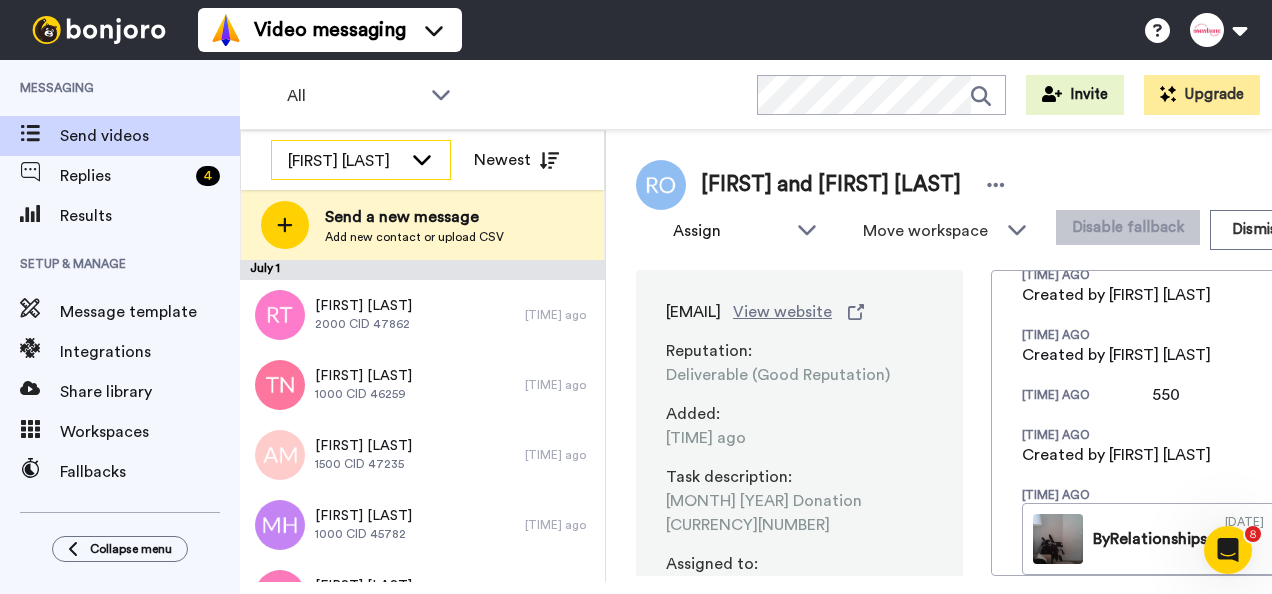 click at bounding box center [422, 159] 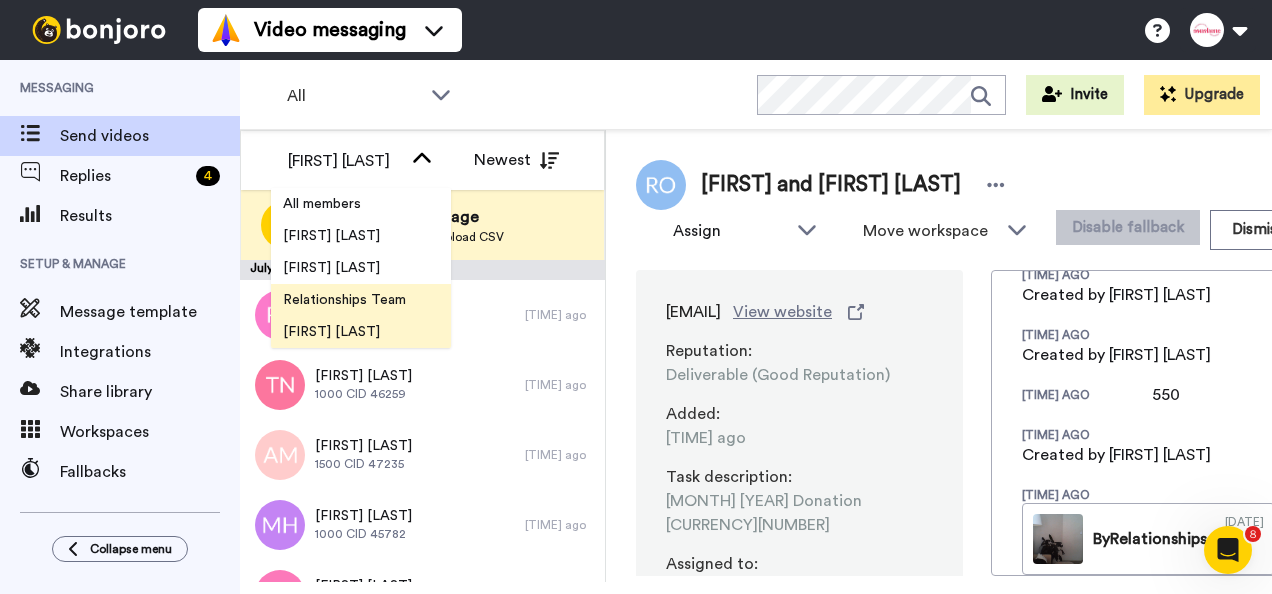 click on "Relationships Team" at bounding box center [344, 300] 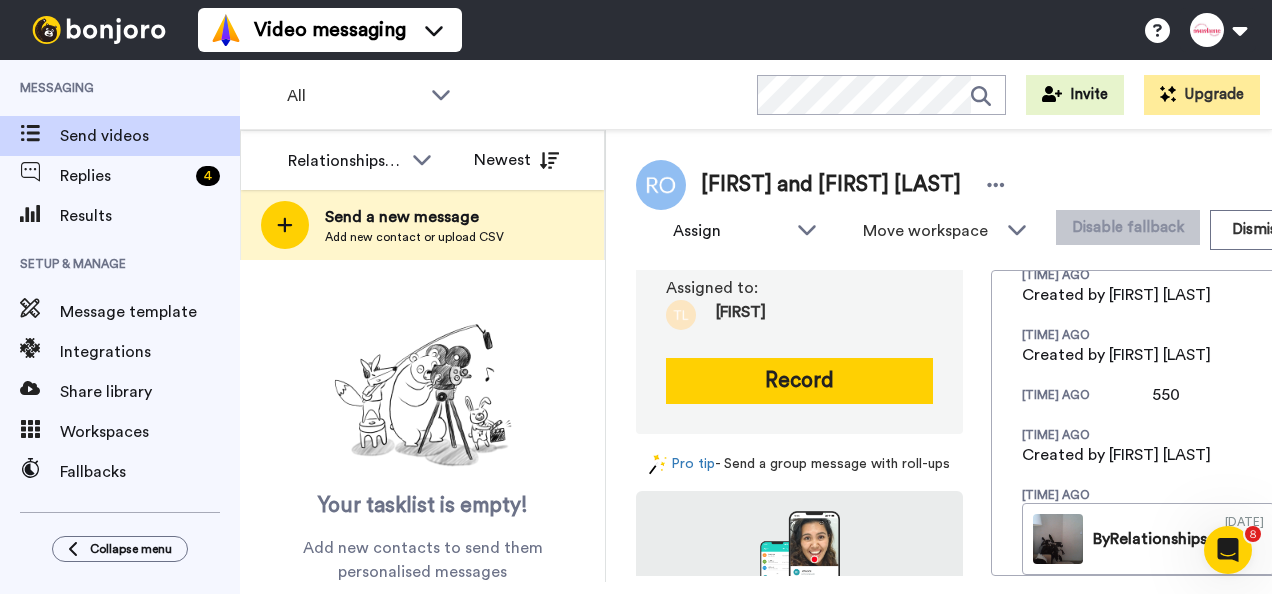 scroll, scrollTop: 0, scrollLeft: 0, axis: both 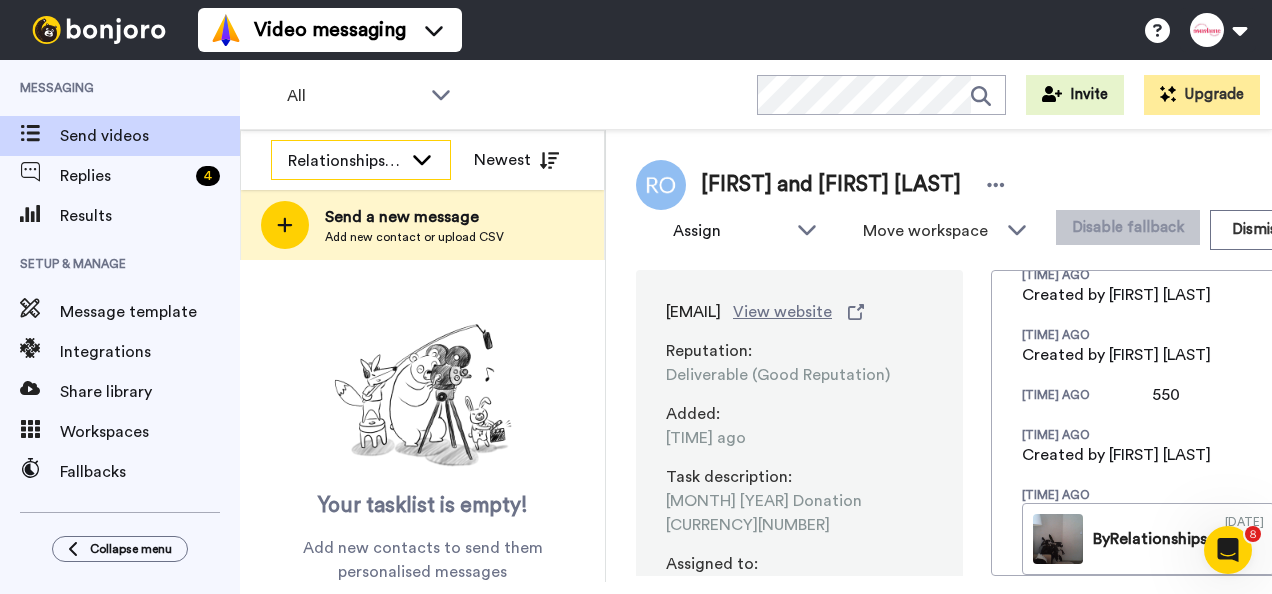 click at bounding box center (422, 159) 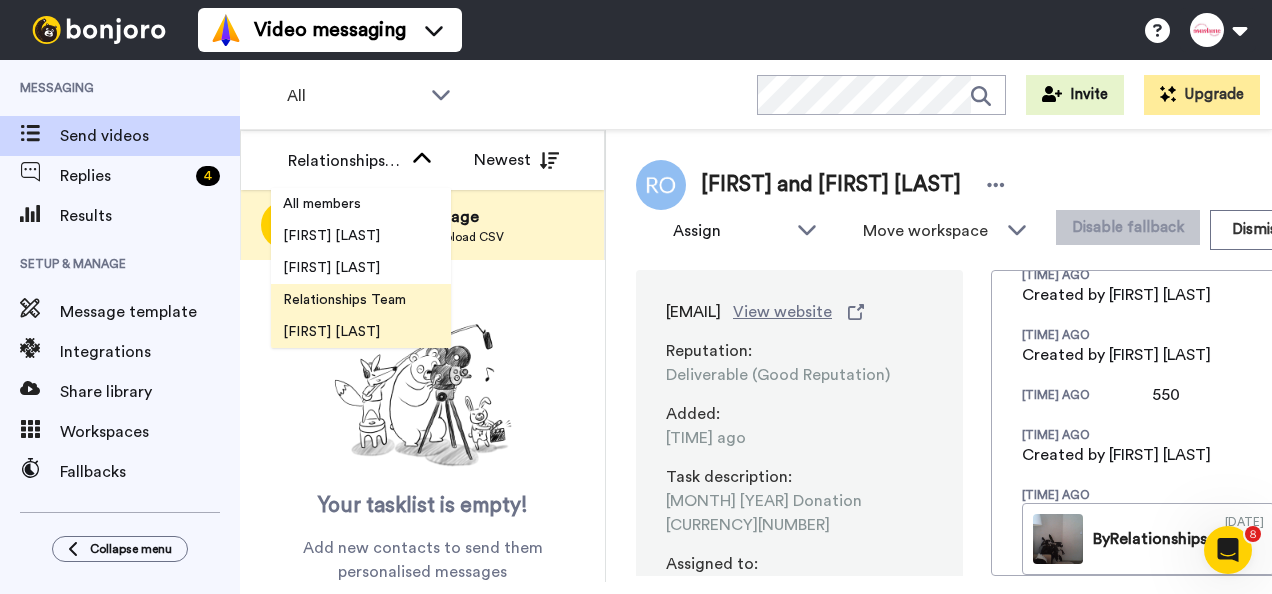 click on "[FIRST] [LAST]" at bounding box center (331, 332) 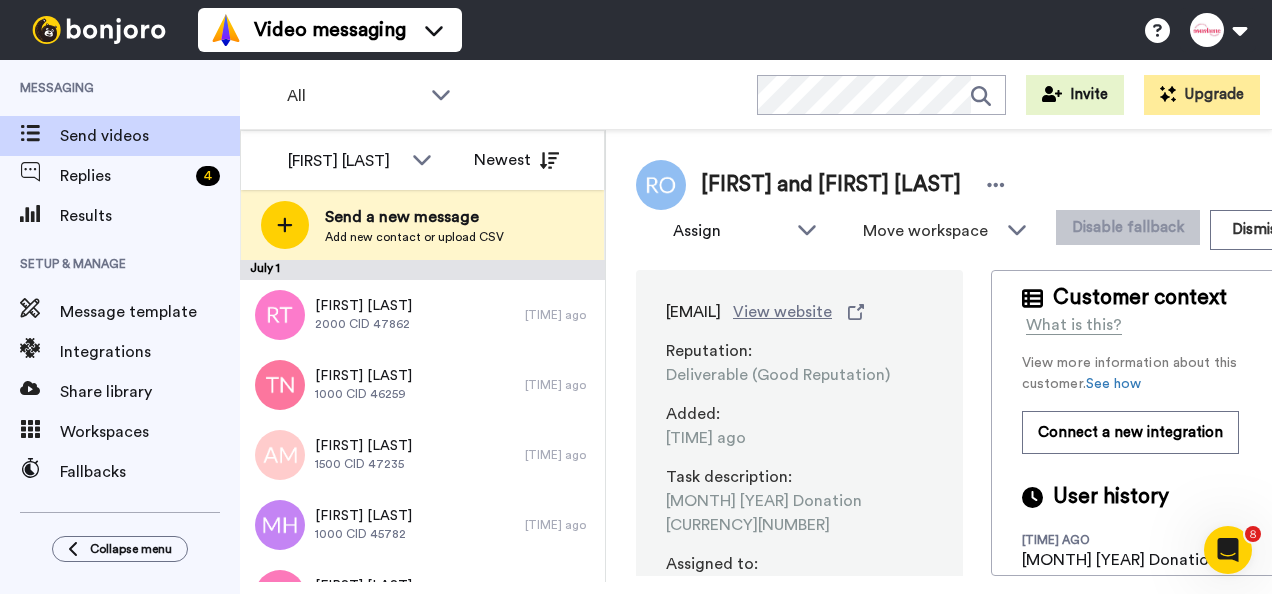 scroll, scrollTop: 0, scrollLeft: 0, axis: both 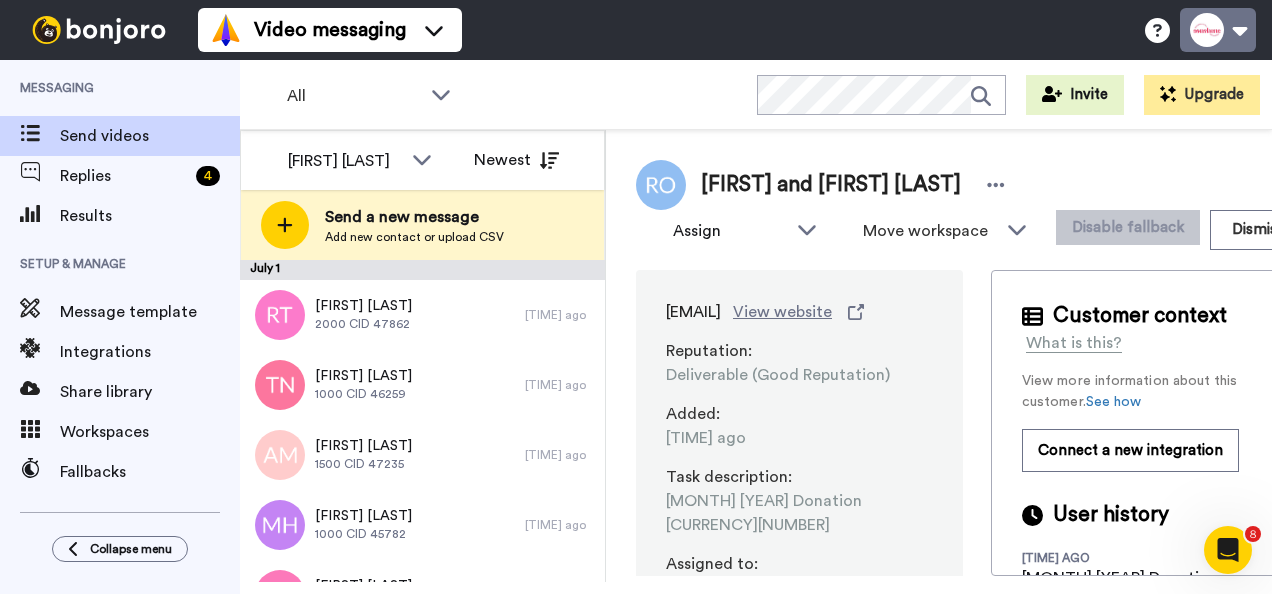 click at bounding box center [1218, 30] 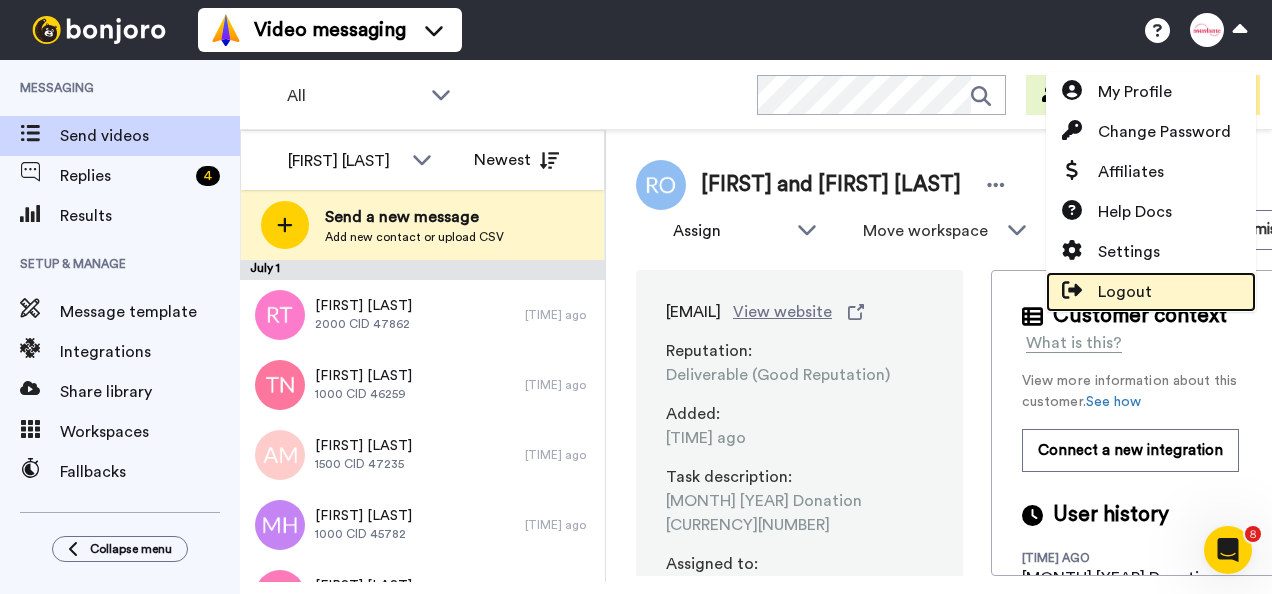 click on "Logout" at bounding box center (1125, 292) 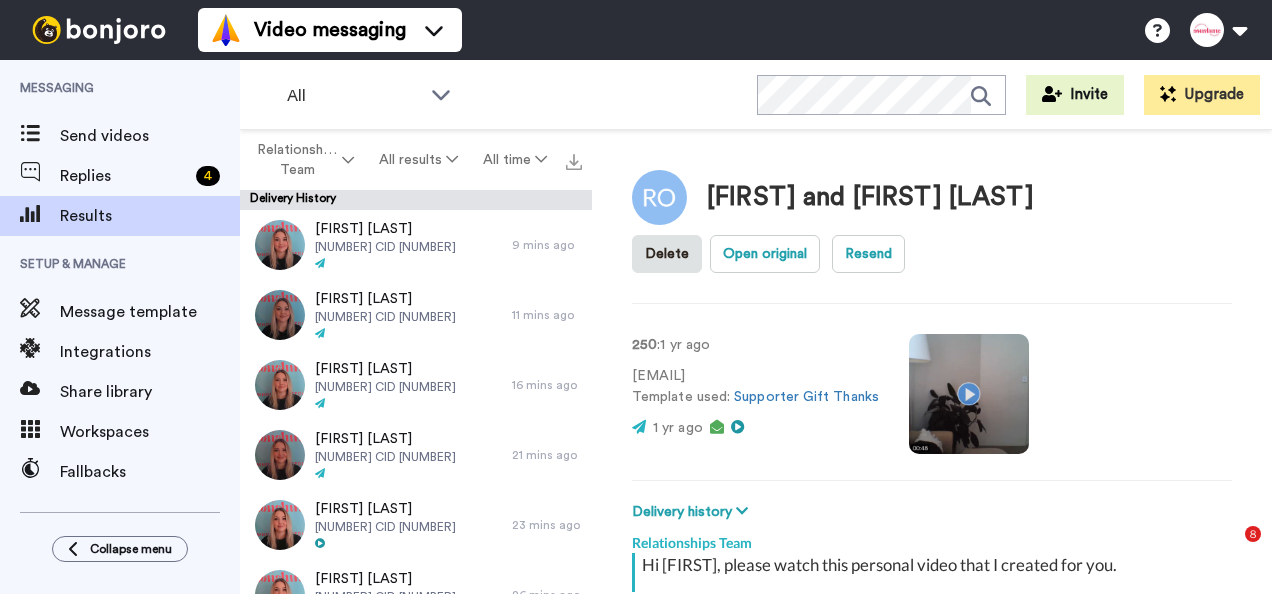 scroll, scrollTop: 0, scrollLeft: 0, axis: both 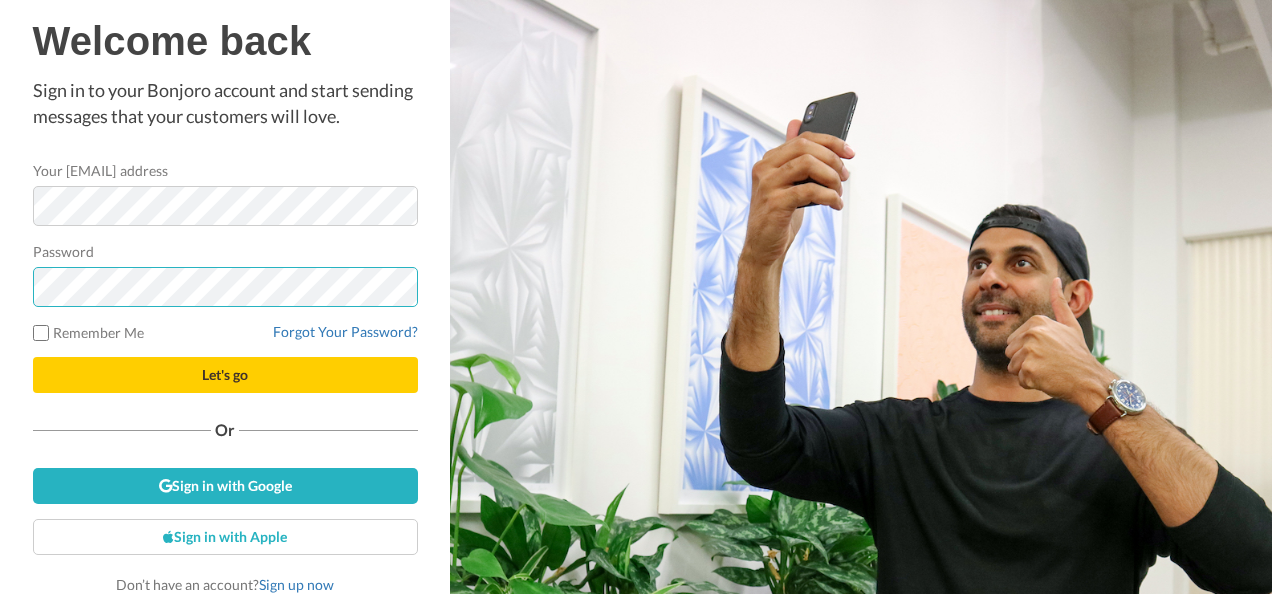 click on "Welcome back
Sign in to your Bonjoro account and start sending messages that your customers will love.
Your email address
Password
Remember Me
Forgot Your Password?
Let's go
Or
Sign in with Google
Sign up now" at bounding box center (225, 297) 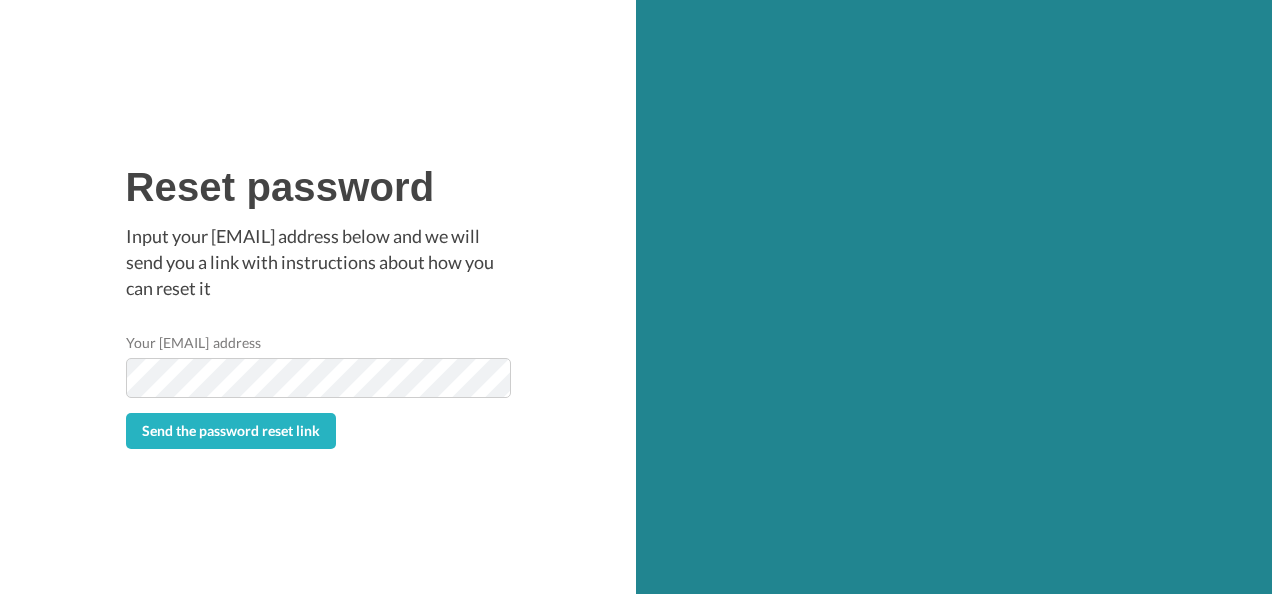 scroll, scrollTop: 0, scrollLeft: 0, axis: both 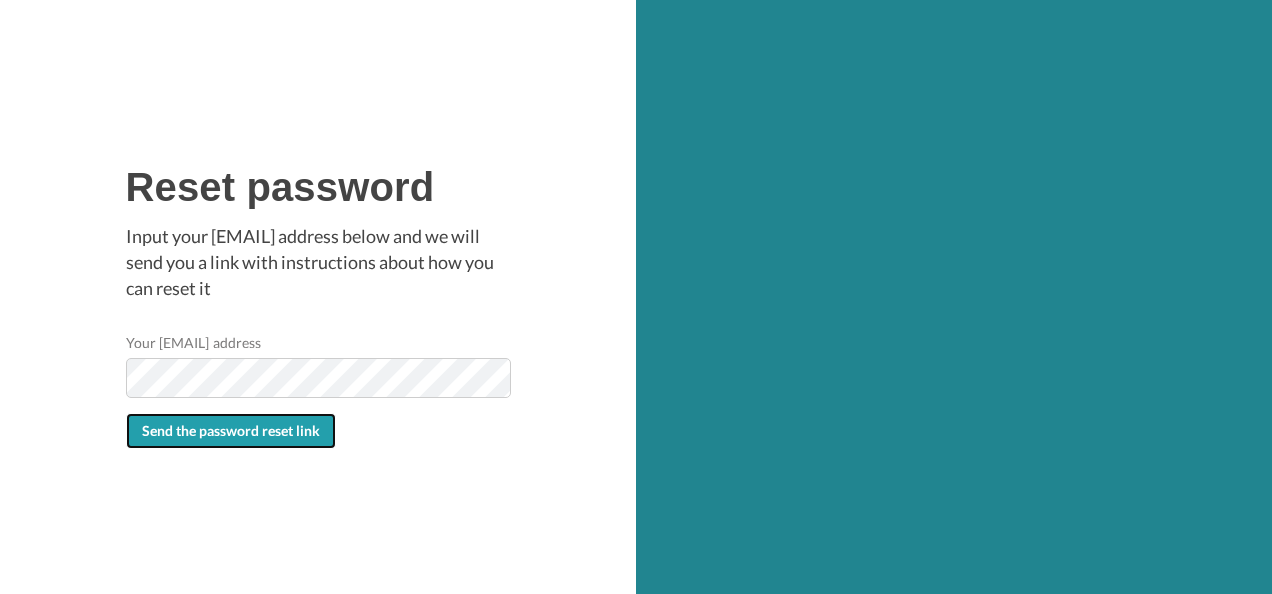 click on "Send the password reset link" at bounding box center (231, 430) 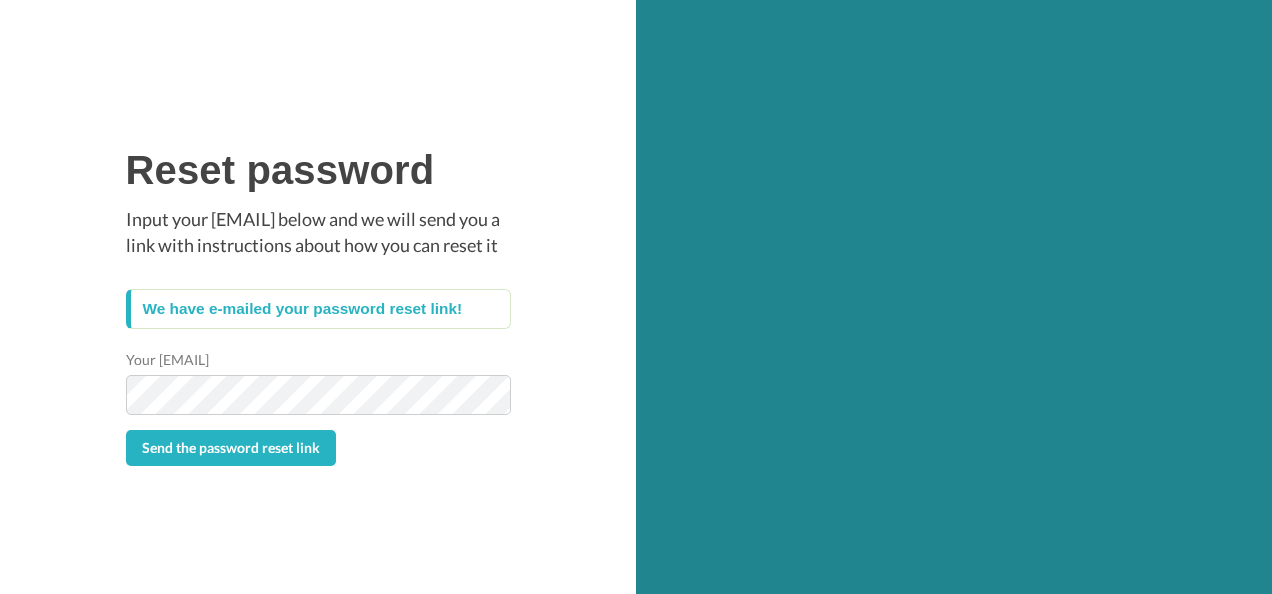 scroll, scrollTop: 0, scrollLeft: 0, axis: both 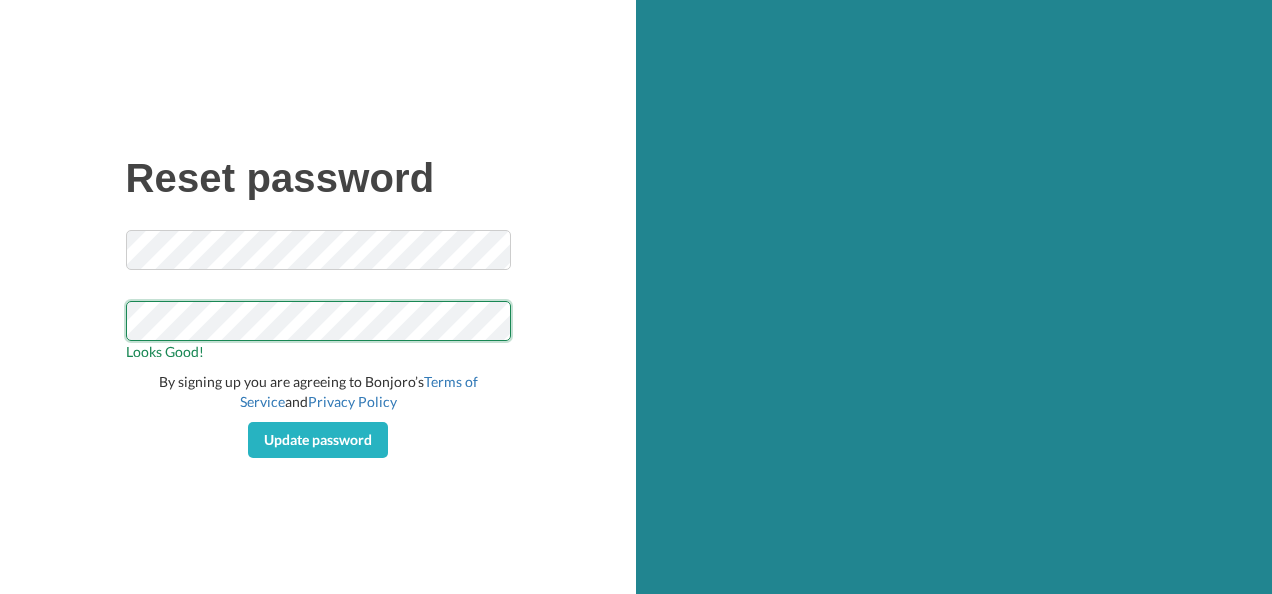 click on "Reset password
Looks Good!
By signing up you are agreeing to Bonjoro’s  Terms of Service  and  Privacy Policy
Update password" at bounding box center [318, 297] 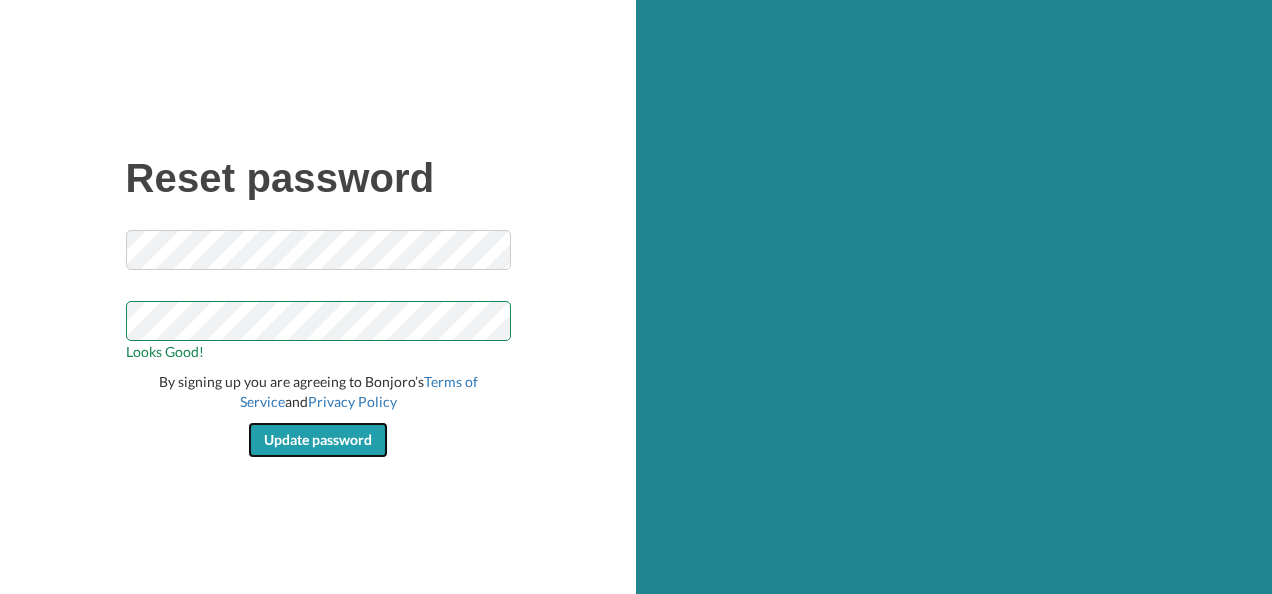 click on "Update password" at bounding box center [318, 439] 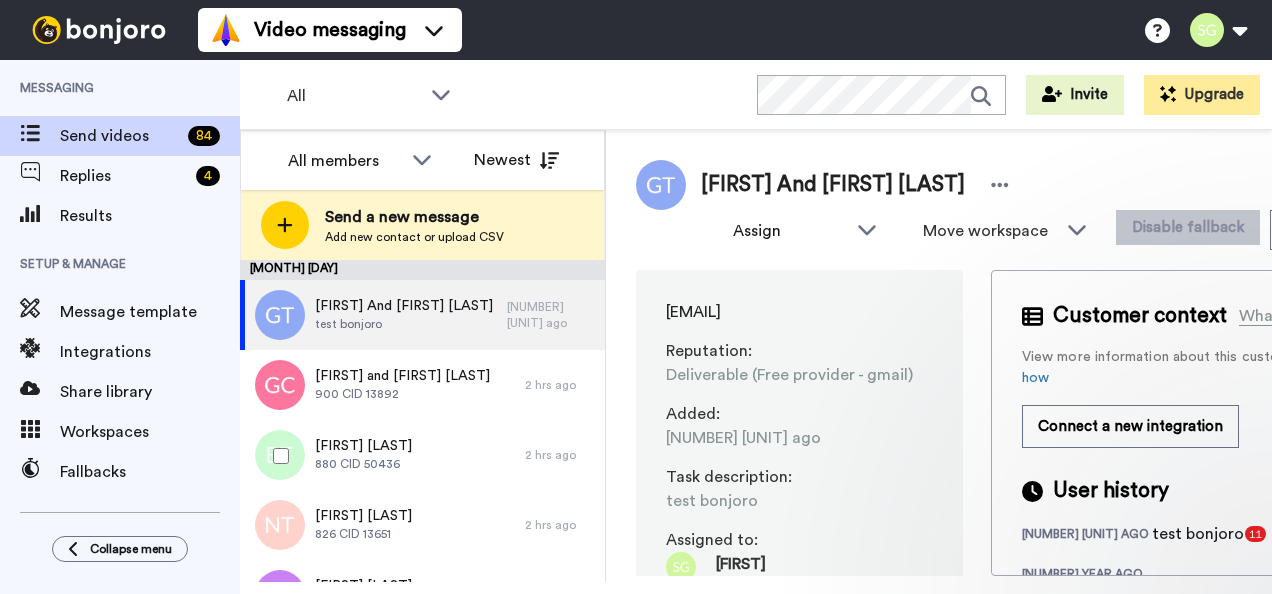scroll, scrollTop: 0, scrollLeft: 0, axis: both 